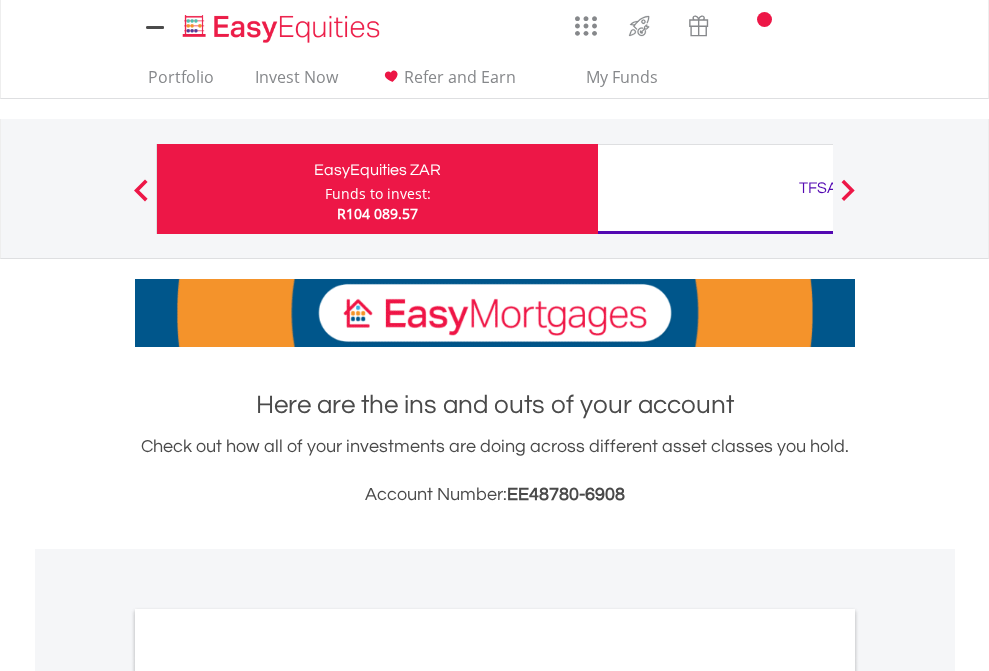 scroll, scrollTop: 0, scrollLeft: 0, axis: both 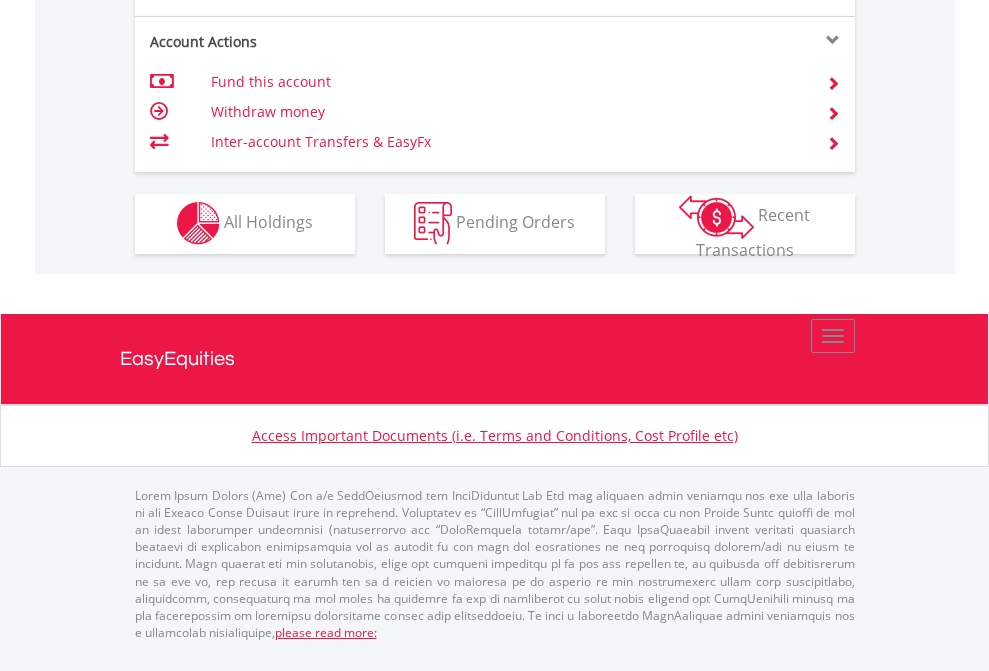 click on "Investment types" at bounding box center [706, -337] 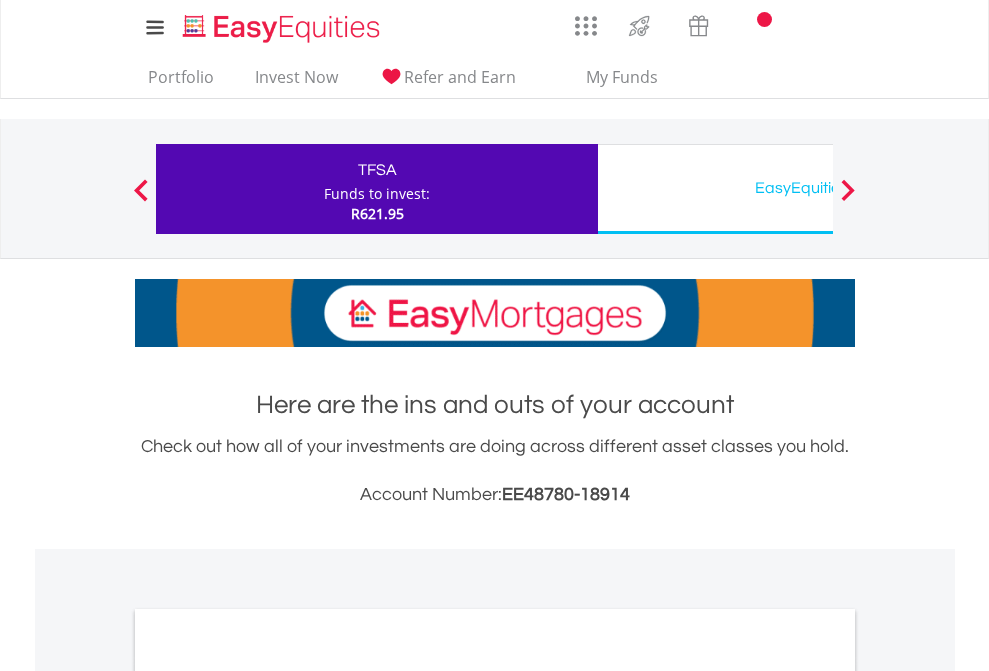 scroll, scrollTop: 0, scrollLeft: 0, axis: both 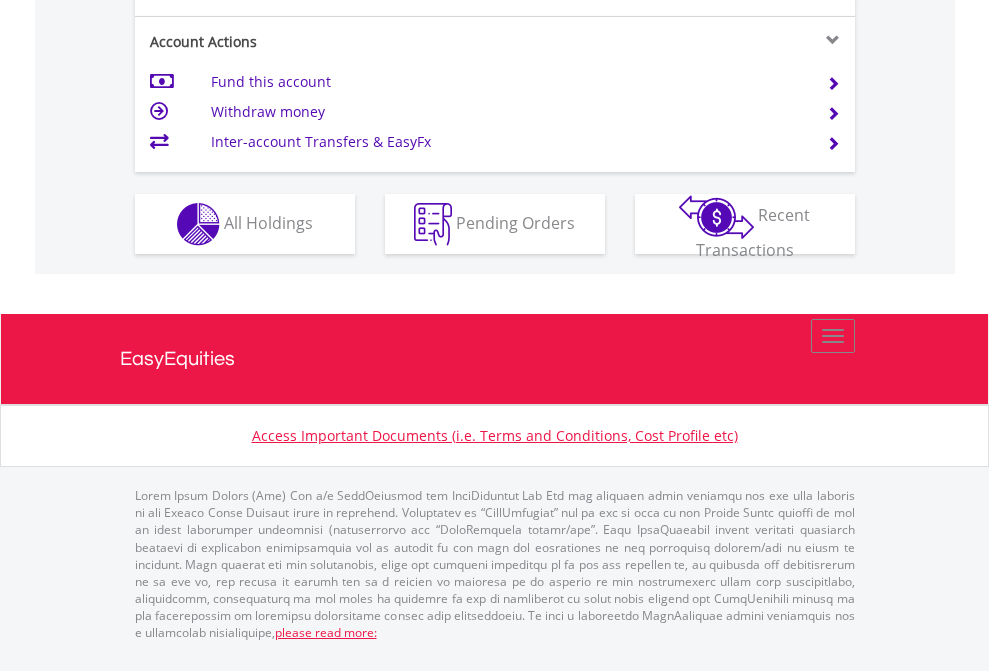 click on "Investment types" at bounding box center [706, -337] 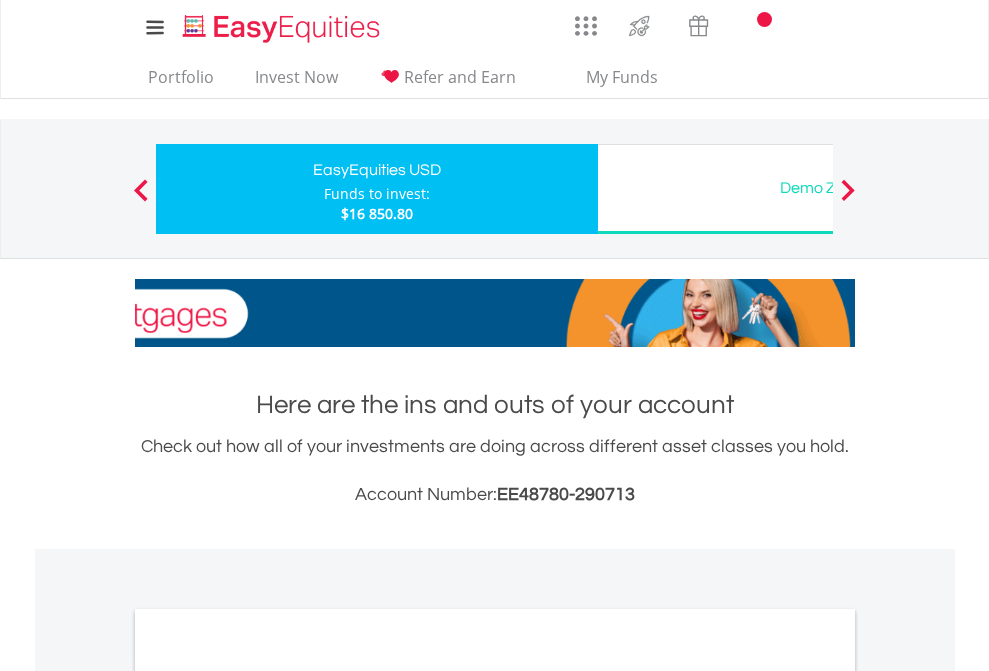 scroll, scrollTop: 0, scrollLeft: 0, axis: both 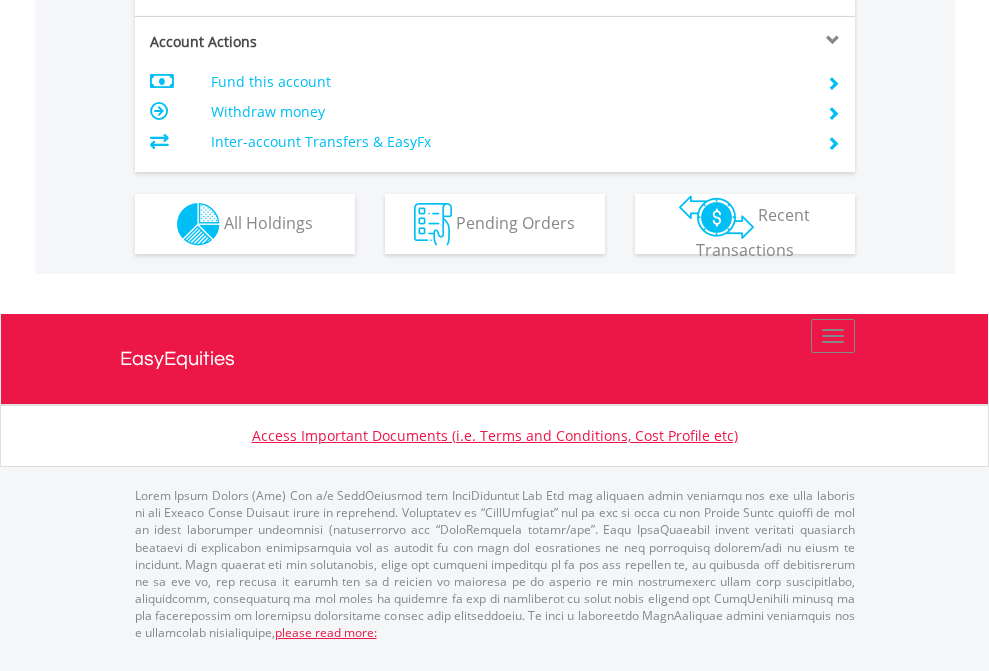 click on "Investment types" at bounding box center [706, -337] 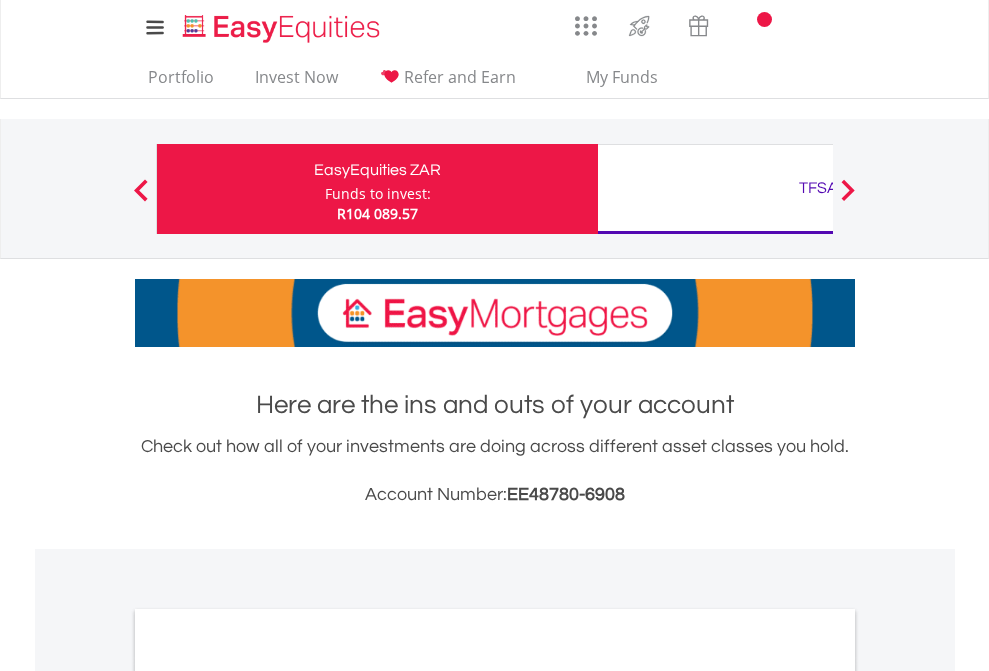scroll, scrollTop: 0, scrollLeft: 0, axis: both 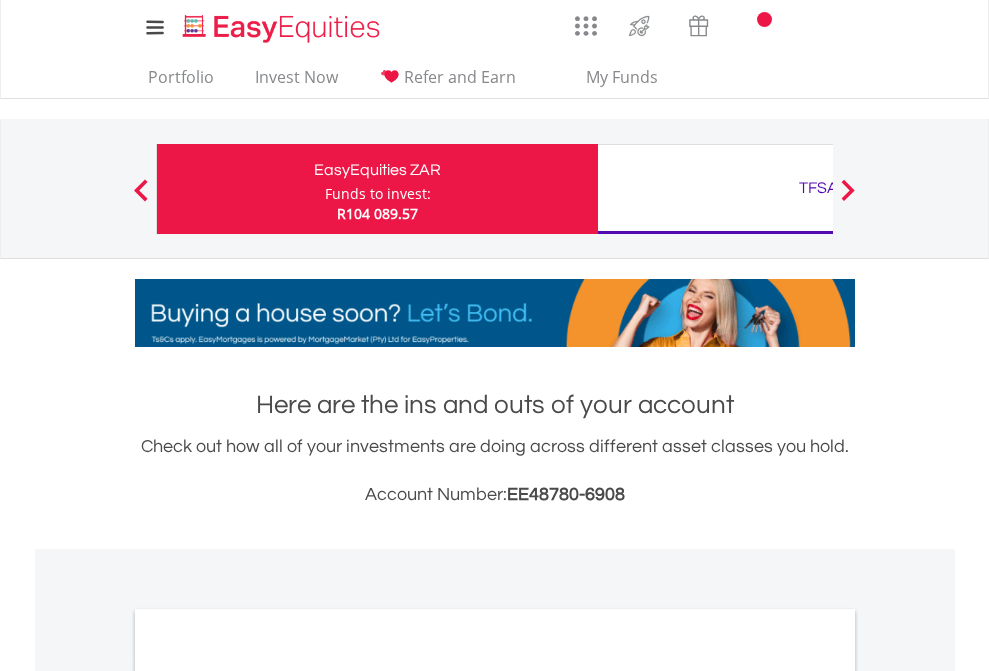 click on "All Holdings" at bounding box center (268, 1096) 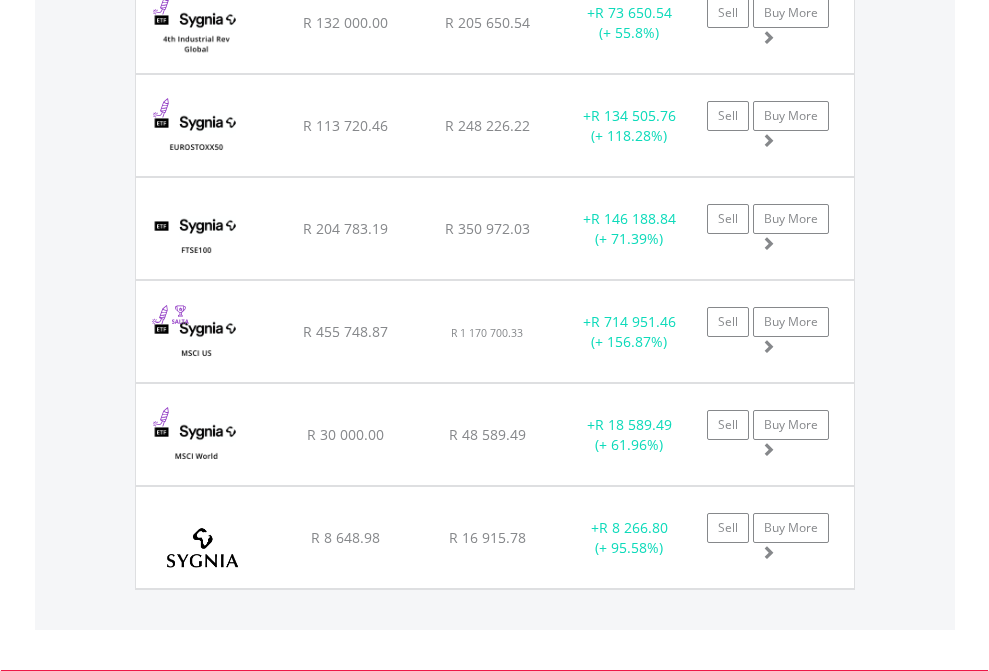 scroll, scrollTop: 144, scrollLeft: 0, axis: vertical 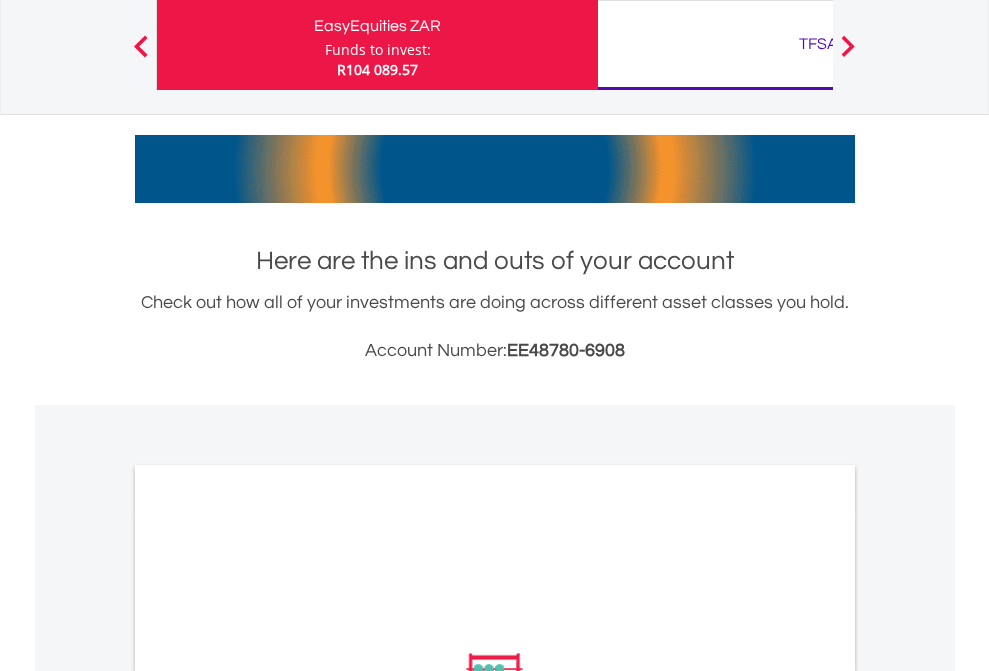 click on "TFSA" at bounding box center (818, 44) 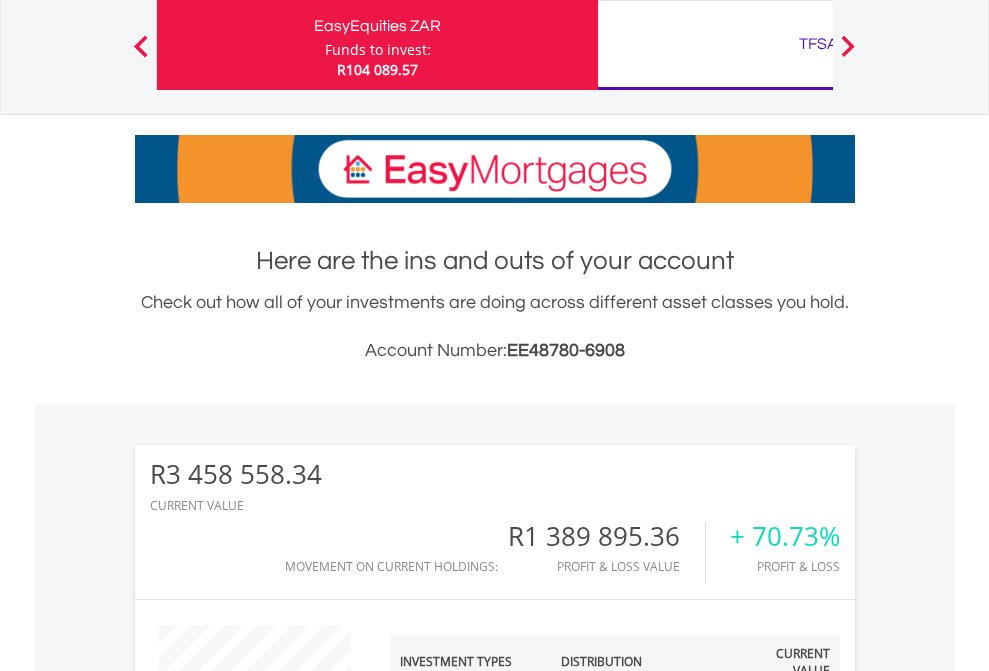 scroll, scrollTop: 999808, scrollLeft: 999687, axis: both 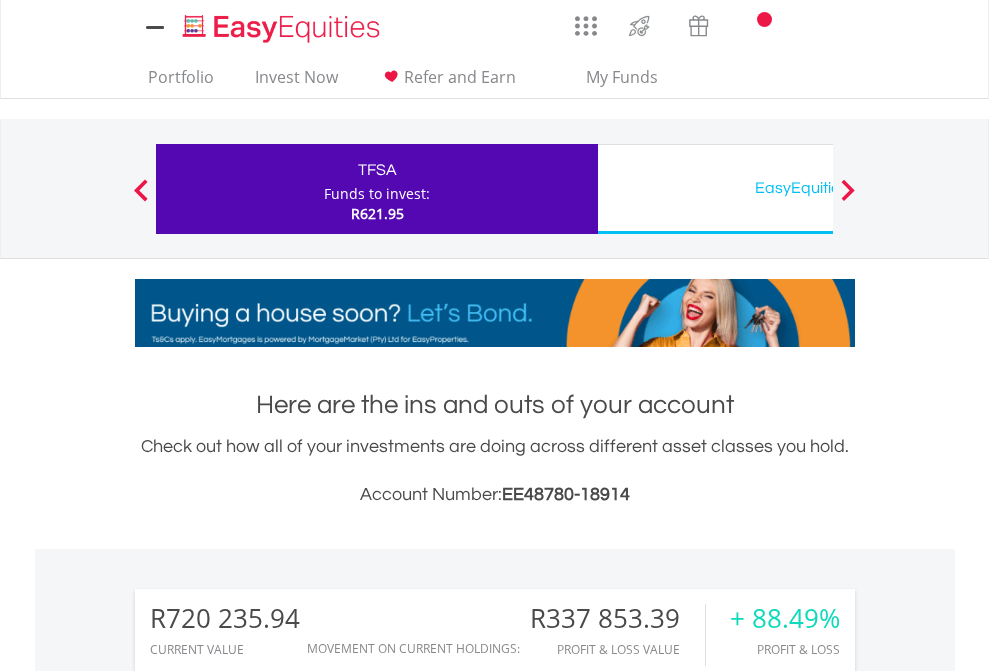click on "All Holdings" at bounding box center [268, 1506] 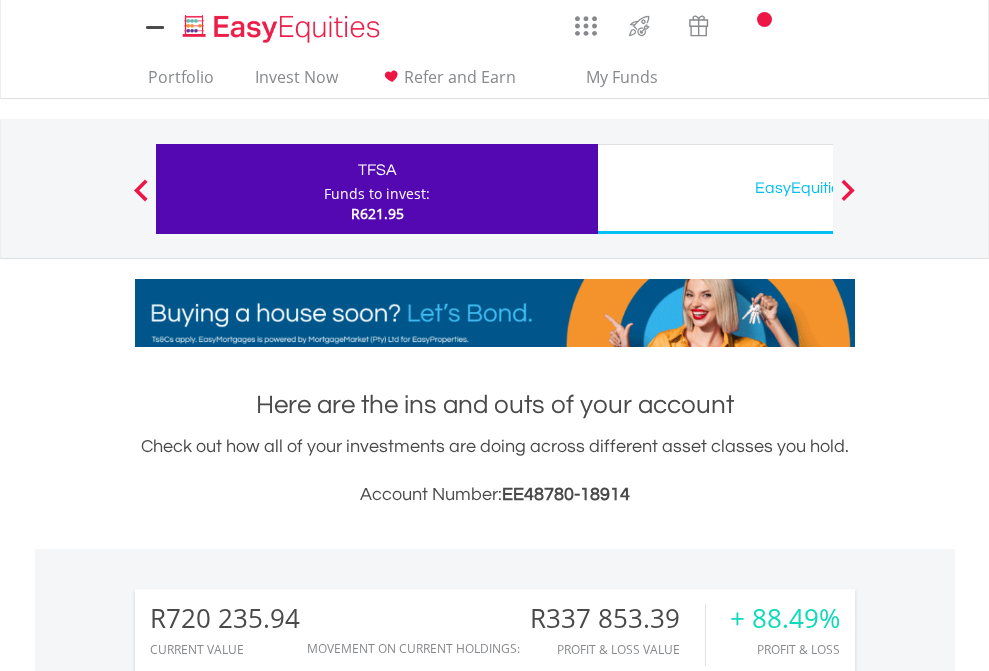 scroll, scrollTop: 999808, scrollLeft: 999687, axis: both 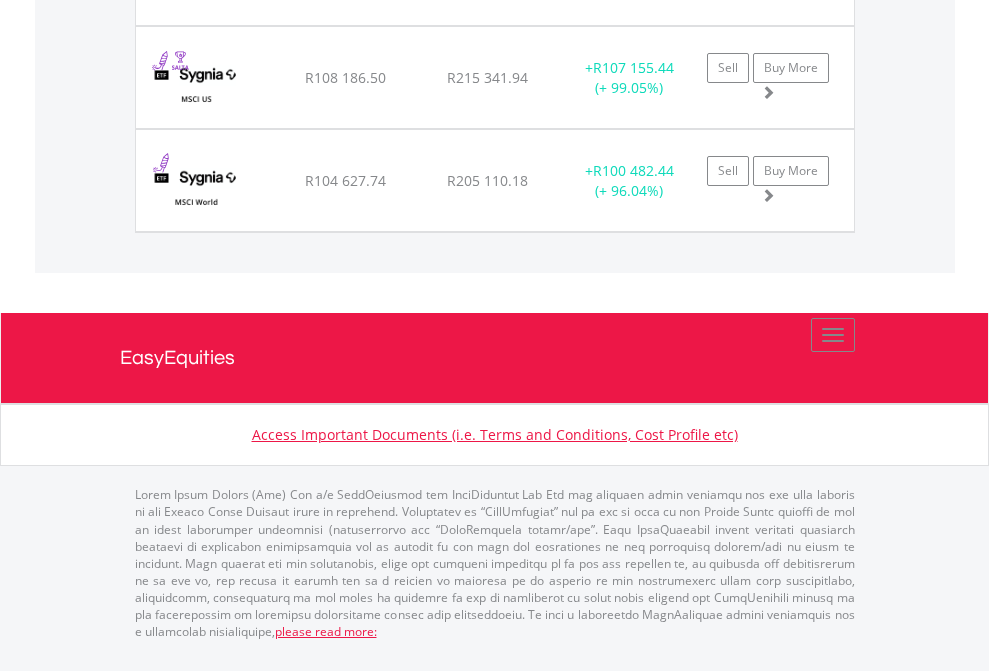 click on "EasyEquities USD" at bounding box center [818, -1894] 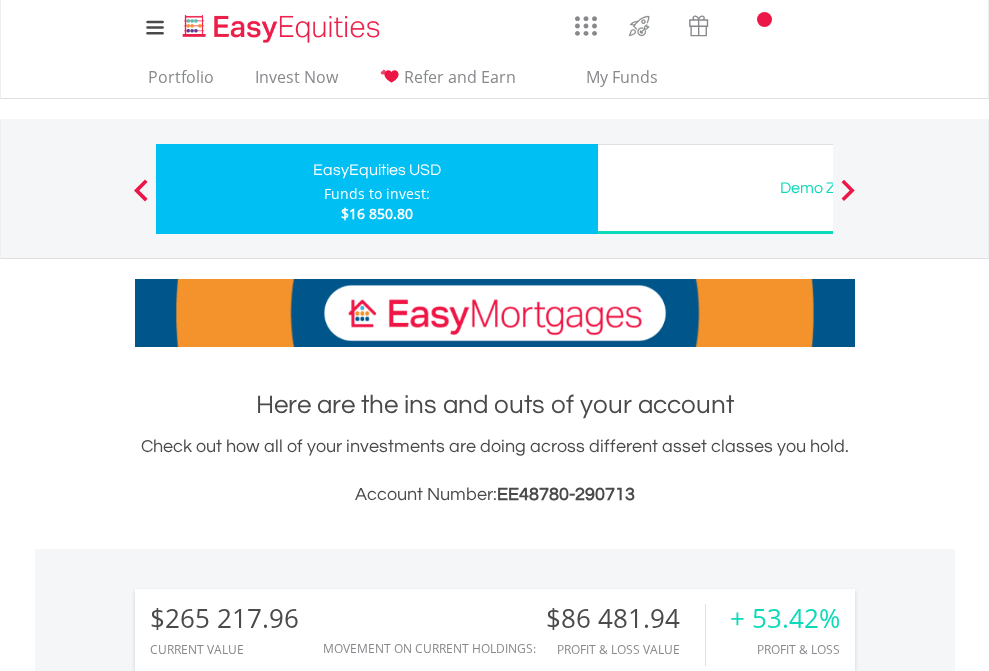 scroll, scrollTop: 0, scrollLeft: 0, axis: both 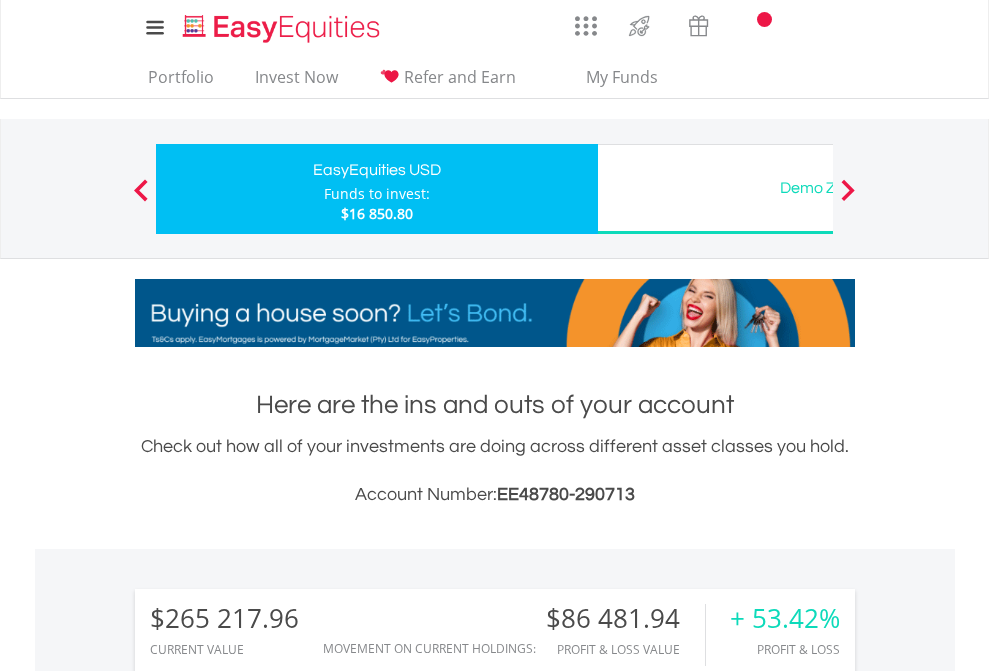 click on "All Holdings" at bounding box center (268, 1506) 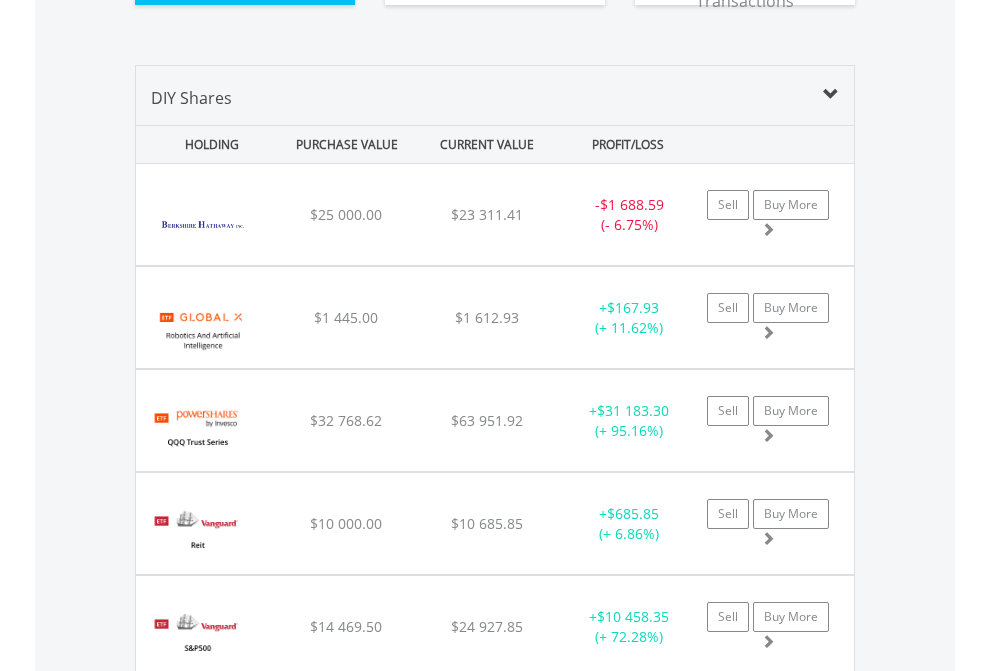 scroll, scrollTop: 2264, scrollLeft: 0, axis: vertical 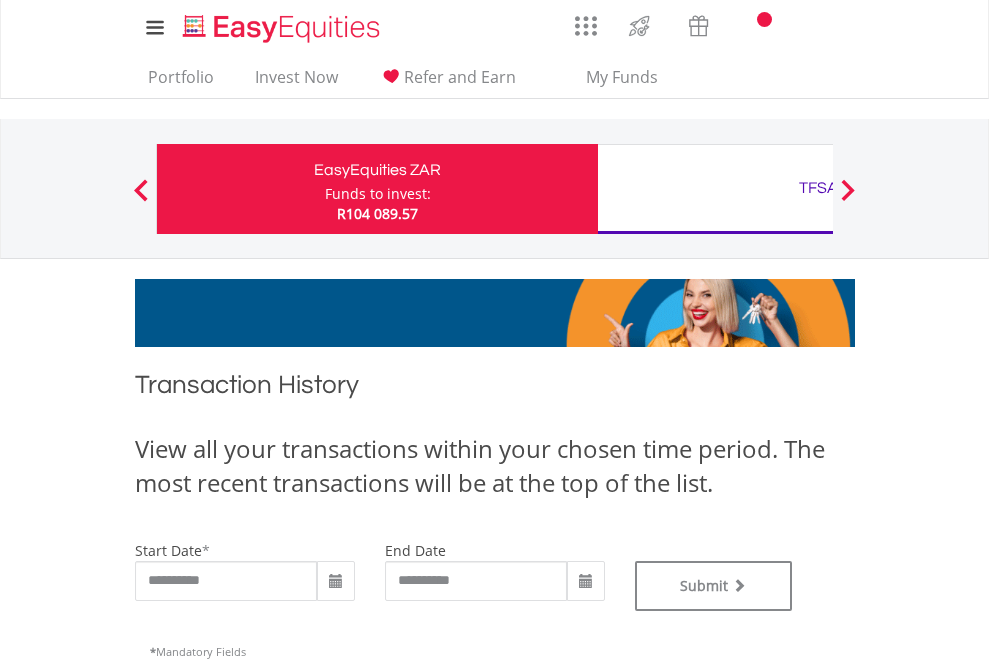 click on "TFSA" at bounding box center [818, 188] 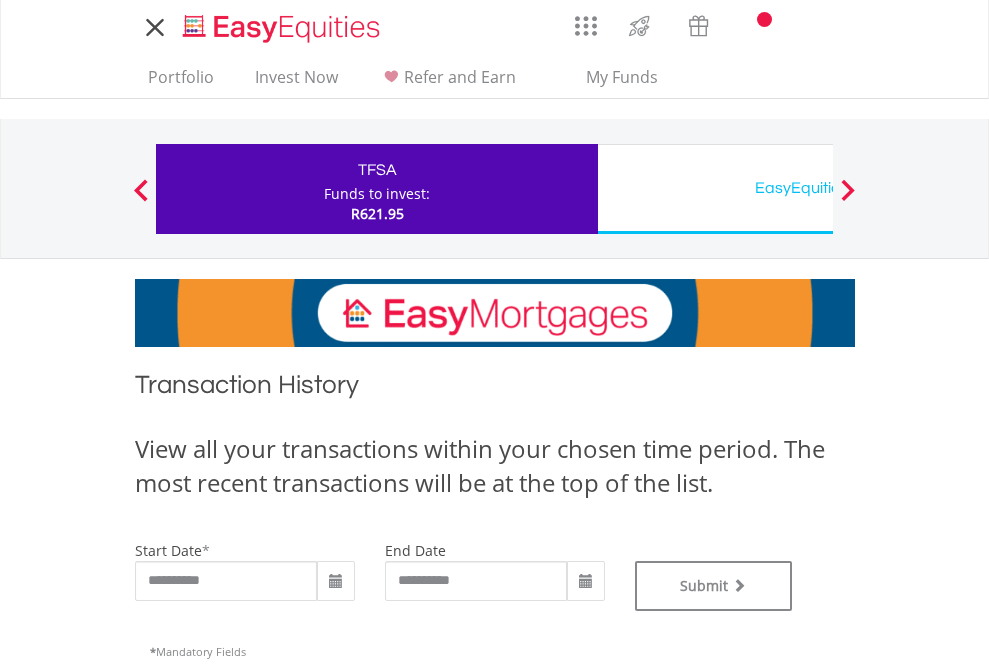 scroll, scrollTop: 0, scrollLeft: 0, axis: both 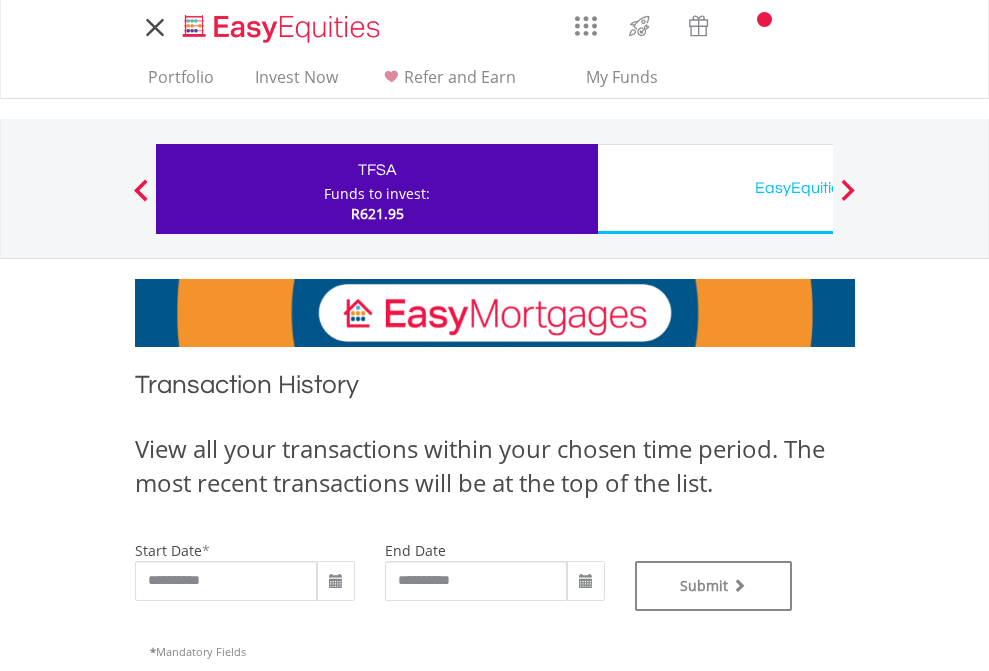 type on "**********" 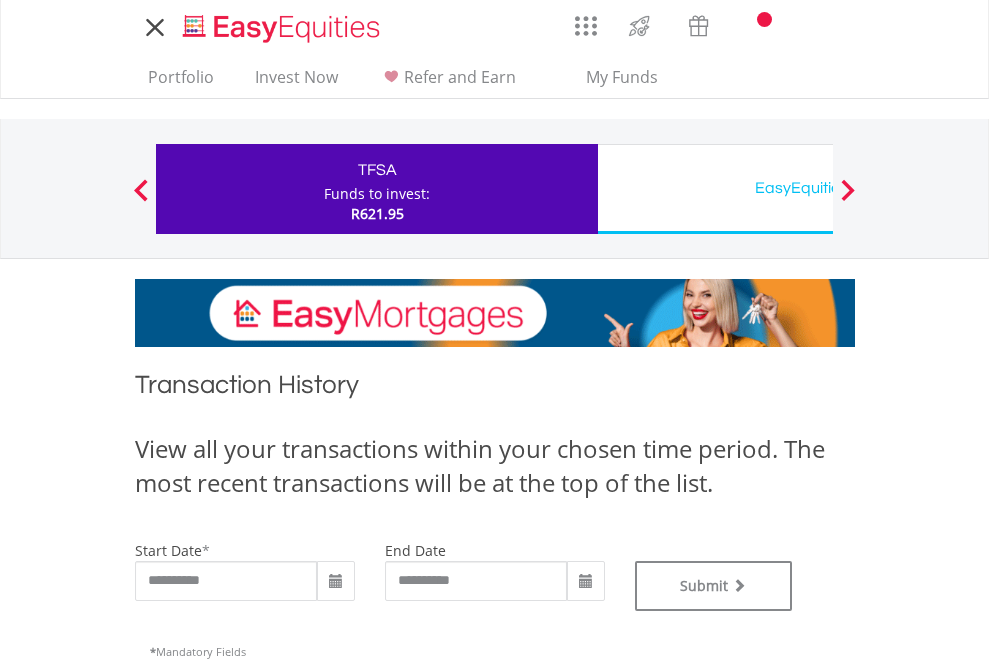type on "**********" 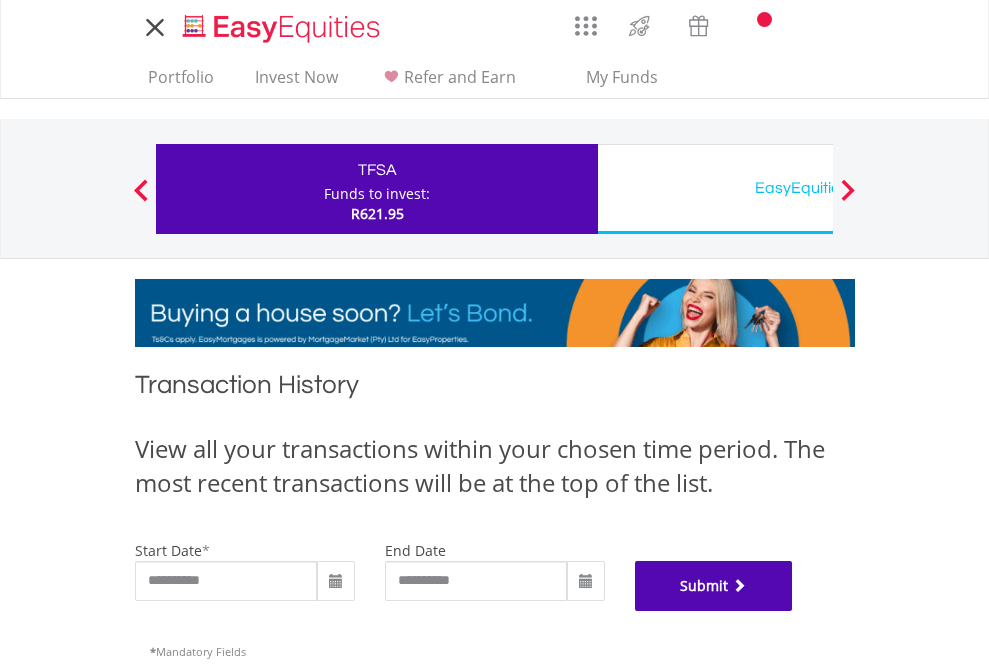click on "Submit" at bounding box center (714, 586) 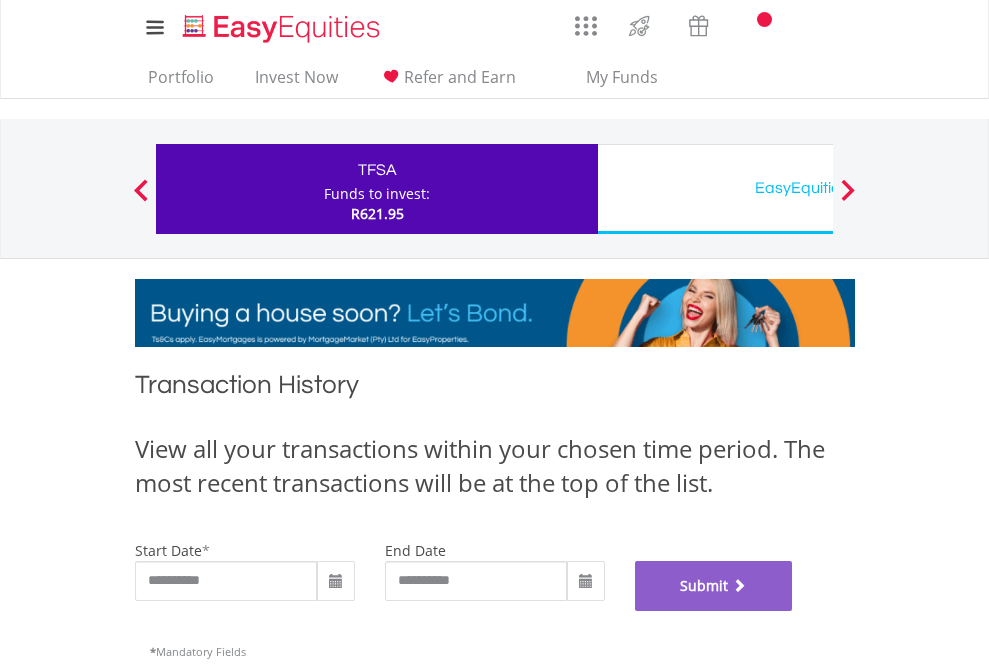 scroll, scrollTop: 811, scrollLeft: 0, axis: vertical 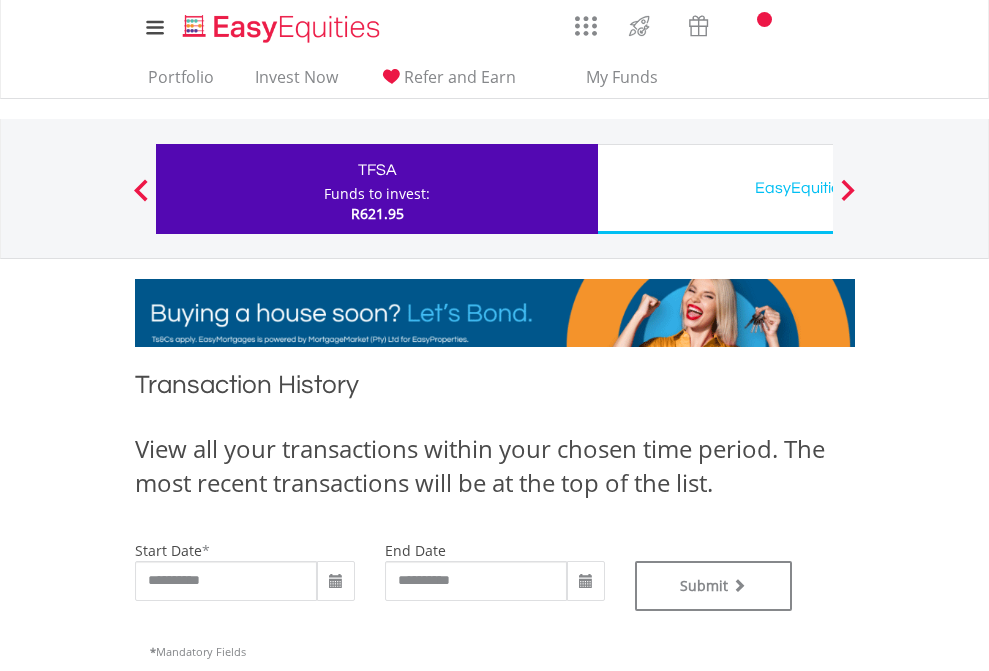 click on "EasyEquities USD" at bounding box center [818, 188] 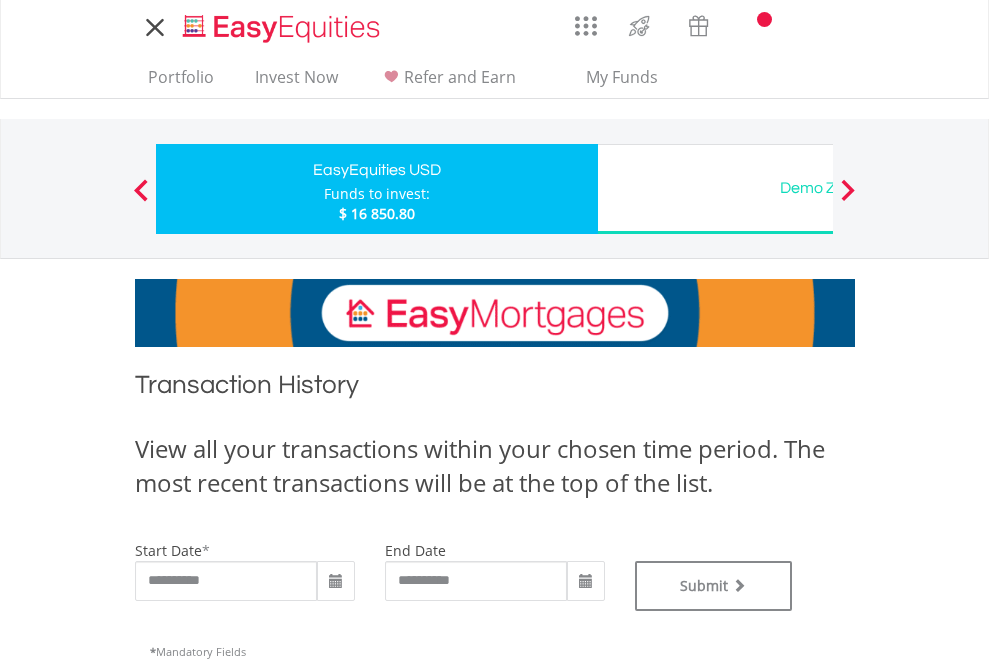 scroll, scrollTop: 0, scrollLeft: 0, axis: both 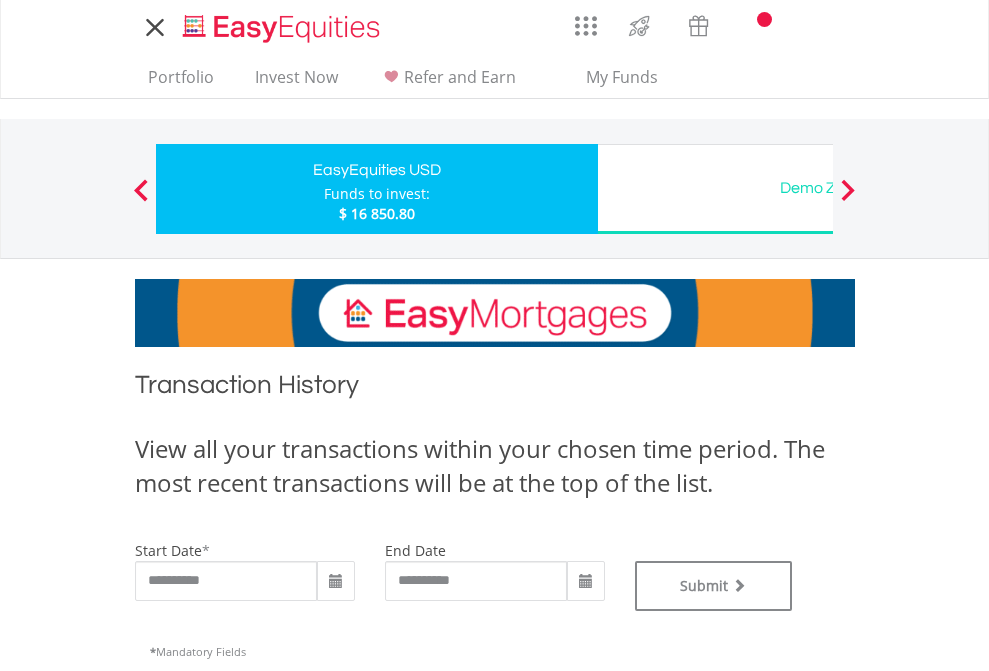 type on "**********" 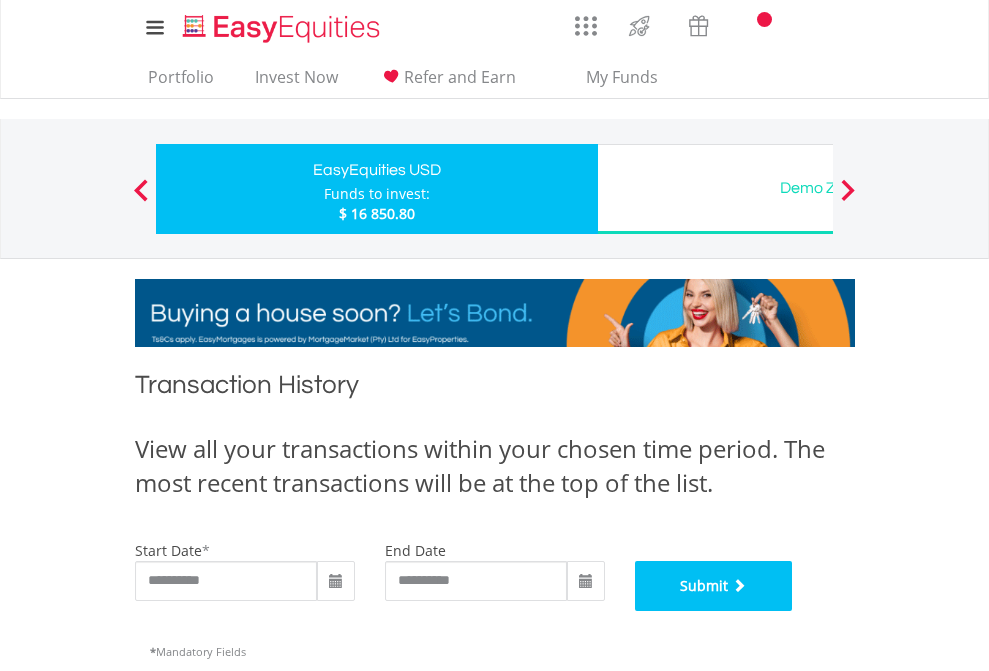 click on "Submit" at bounding box center [714, 586] 